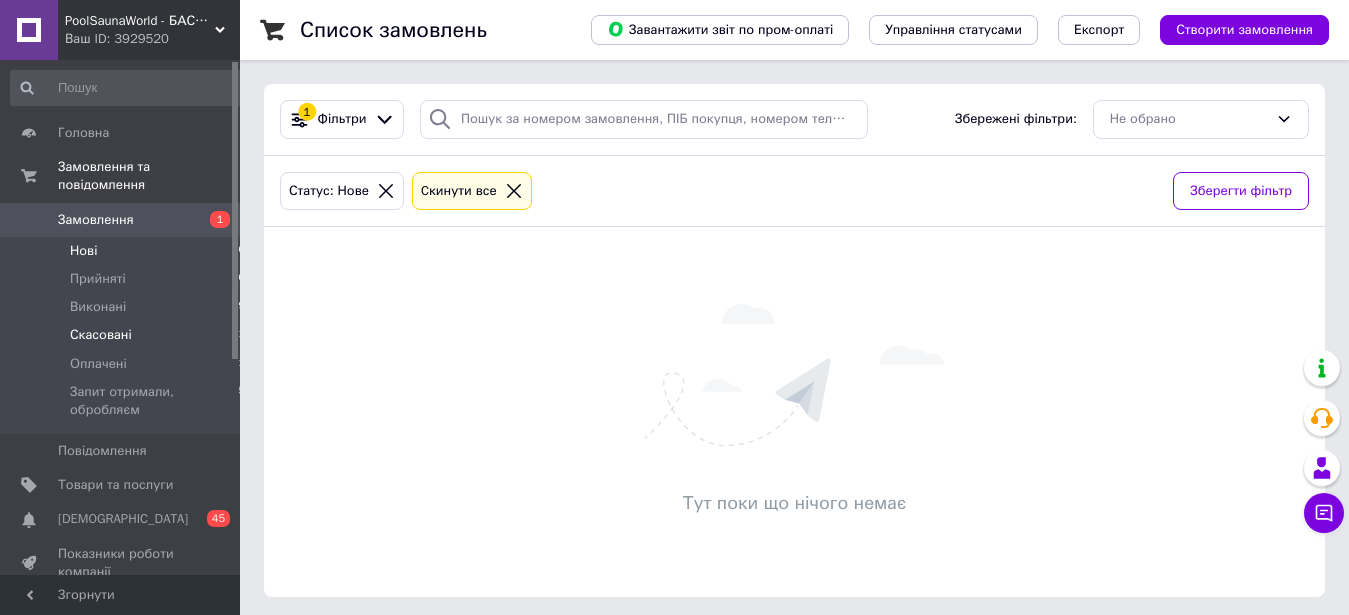 scroll, scrollTop: 0, scrollLeft: 0, axis: both 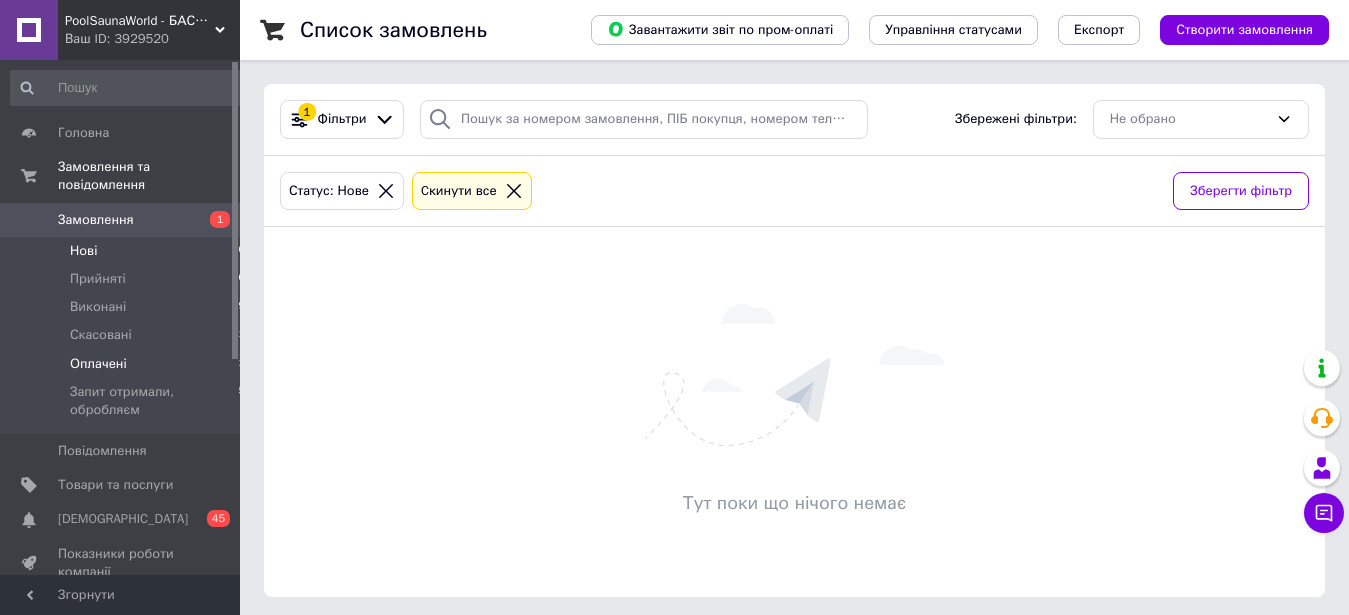 click on "Оплачені" at bounding box center [98, 364] 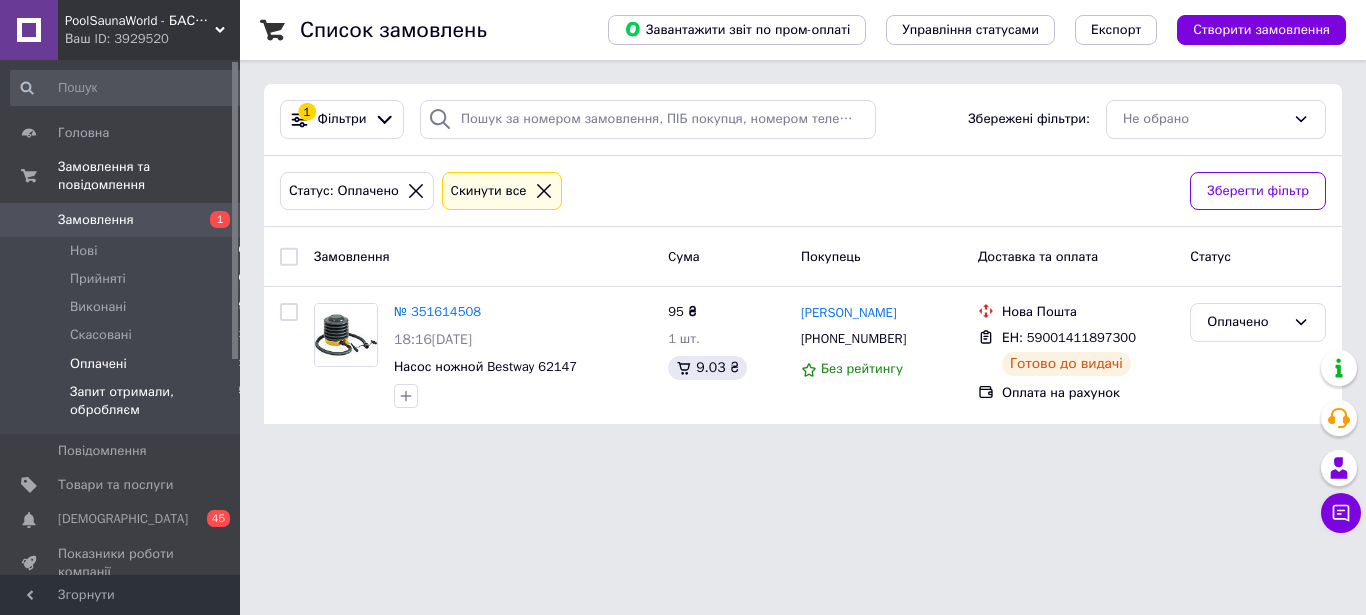 click on "Запит отримали, обробляєм" at bounding box center [154, 401] 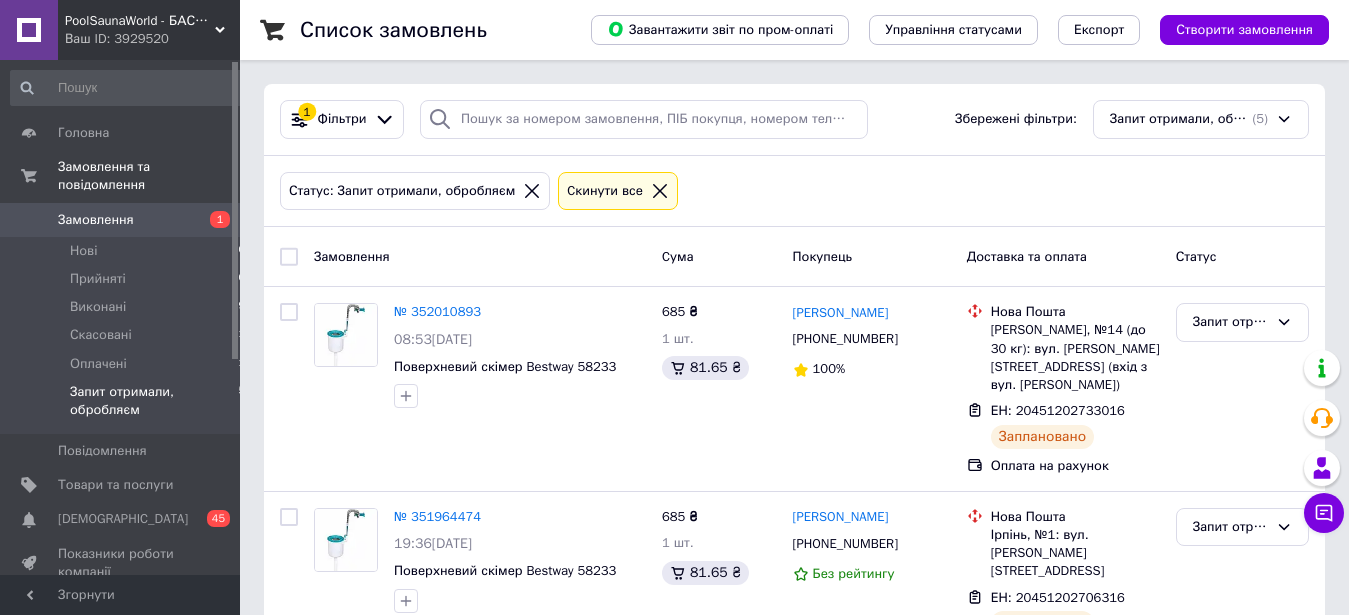 click on "Замовлення 1" at bounding box center (128, 220) 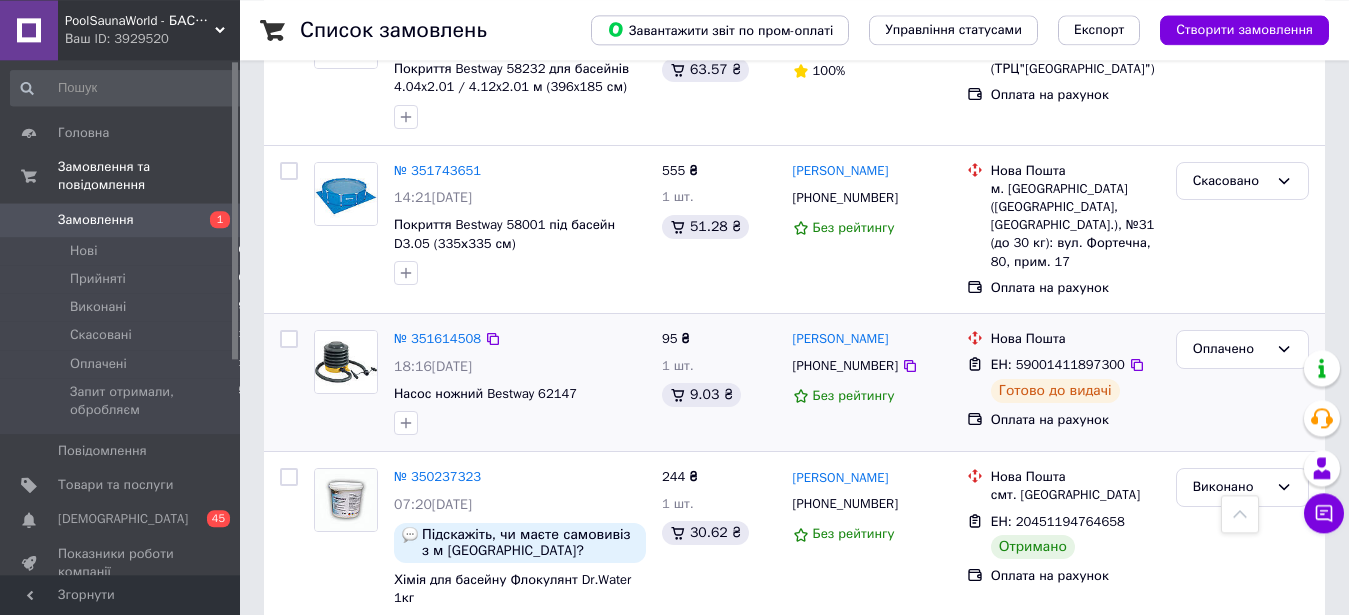 scroll, scrollTop: 1224, scrollLeft: 0, axis: vertical 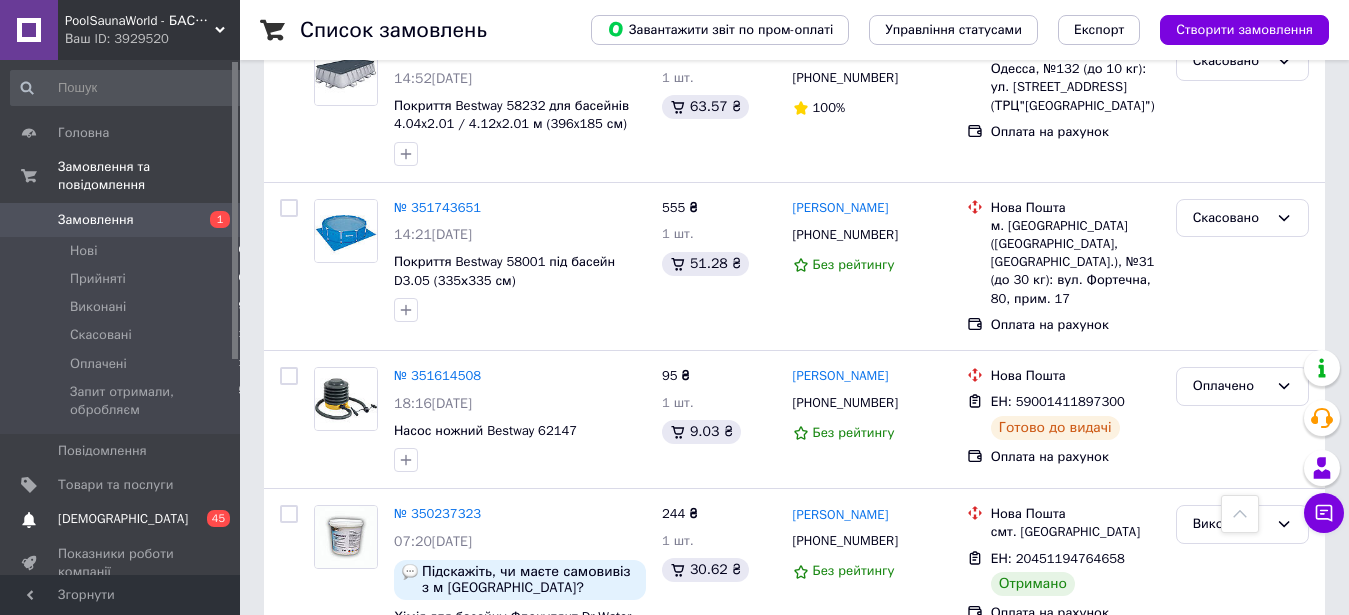 click on "Сповіщення 0 45" at bounding box center (128, 519) 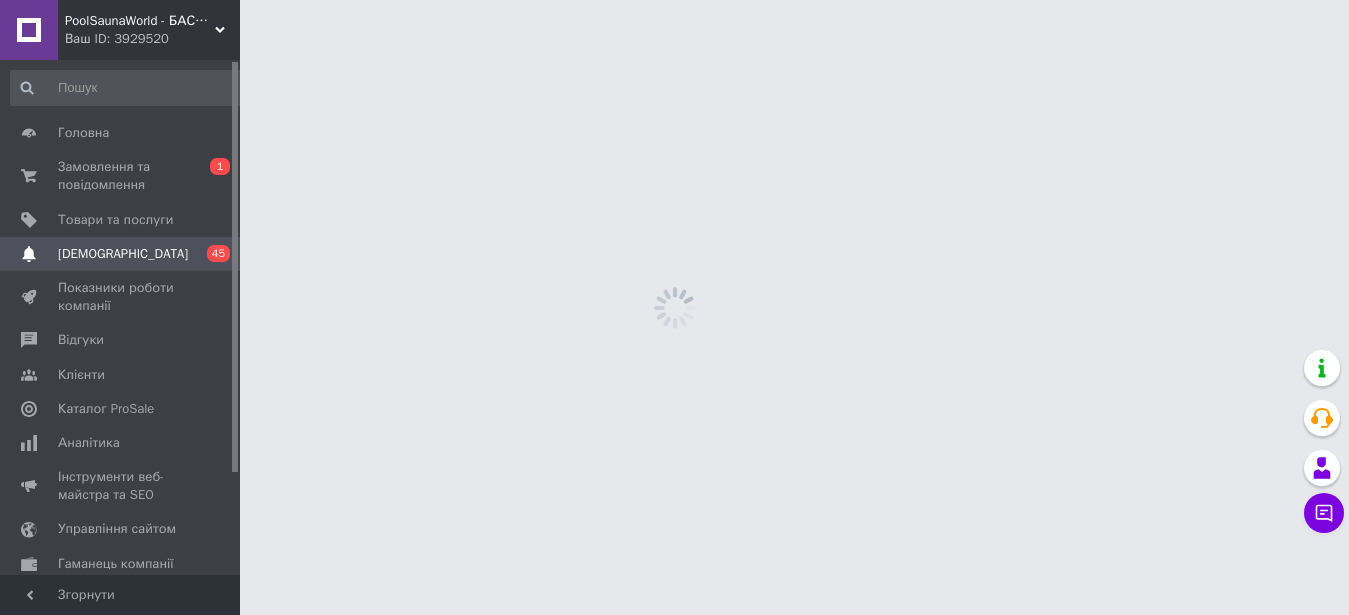 scroll, scrollTop: 0, scrollLeft: 0, axis: both 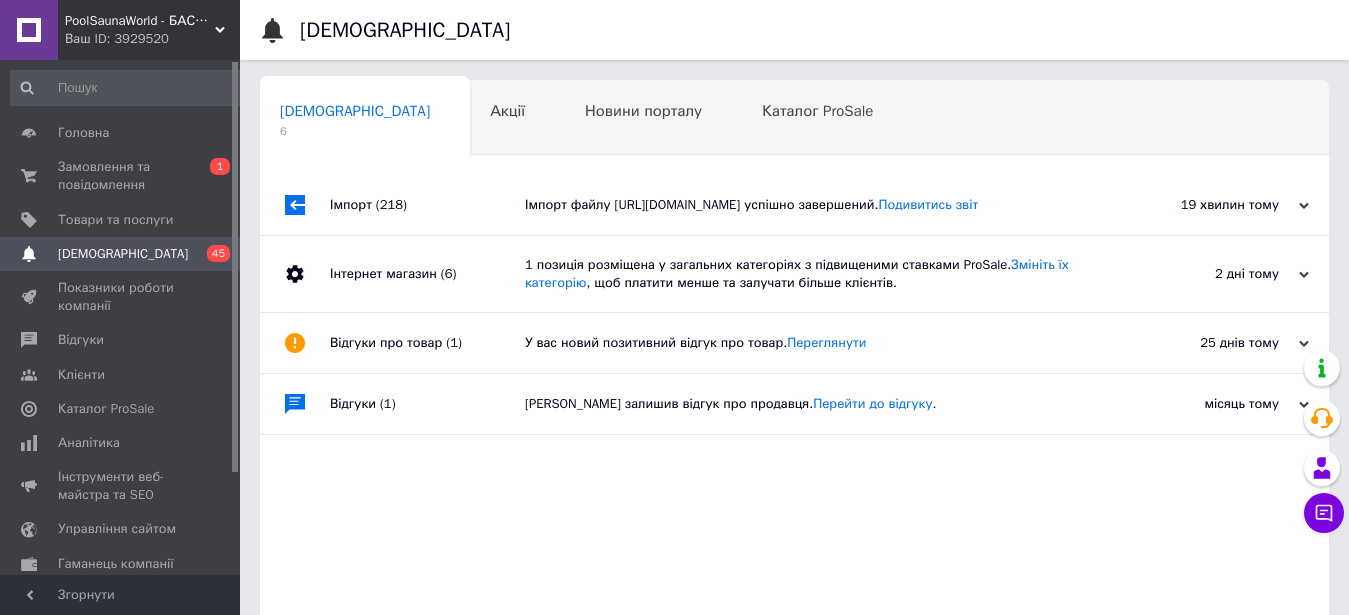 click on "Імпорт файлу https://aquapolis.ua/export/get/file/id/for_partners/ успішно завершений.  Подивитись звіт" at bounding box center (817, 205) 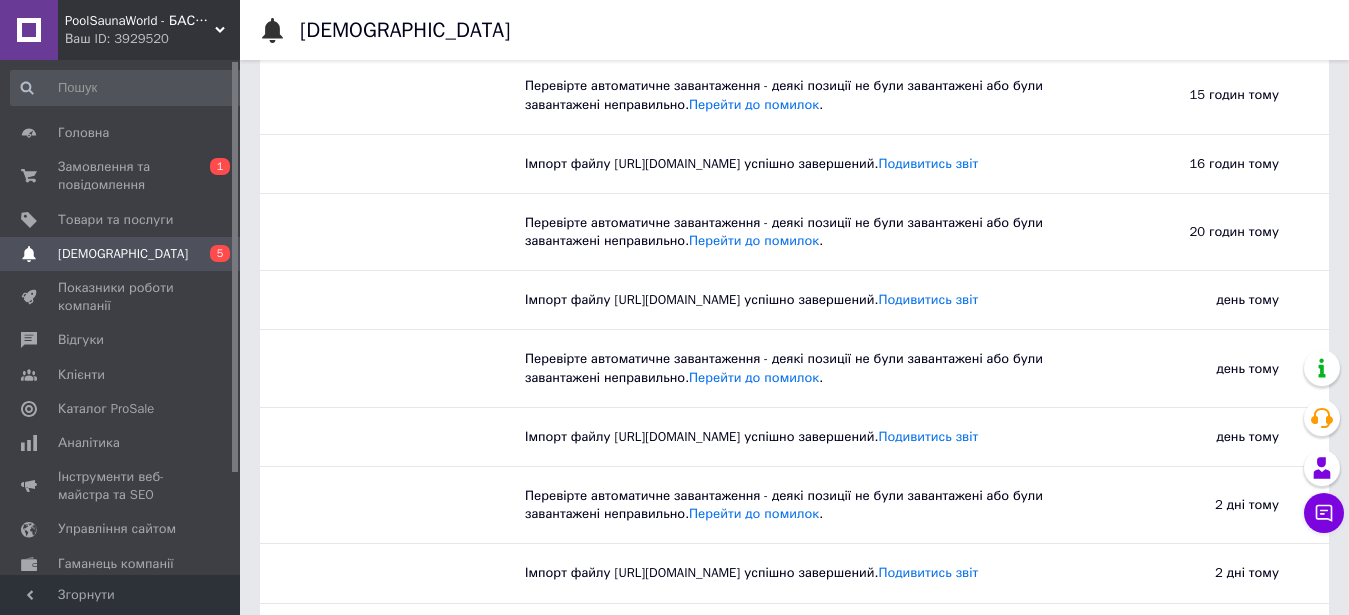 scroll, scrollTop: 0, scrollLeft: 0, axis: both 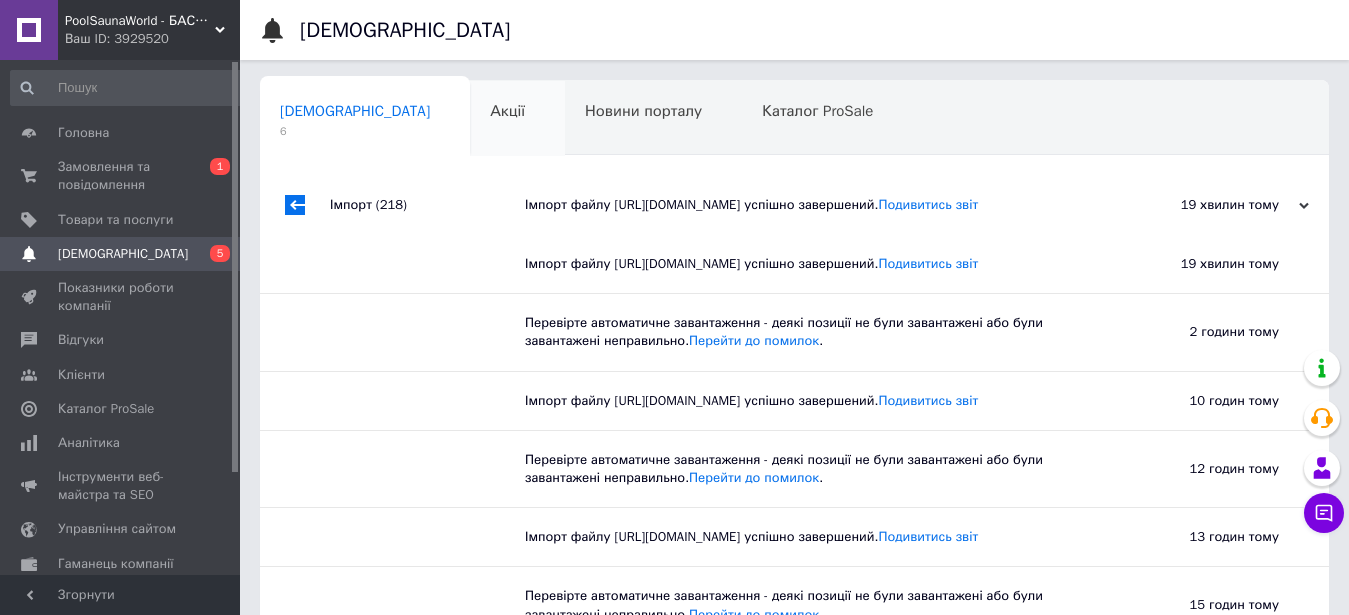 click on "Акції" at bounding box center [507, 111] 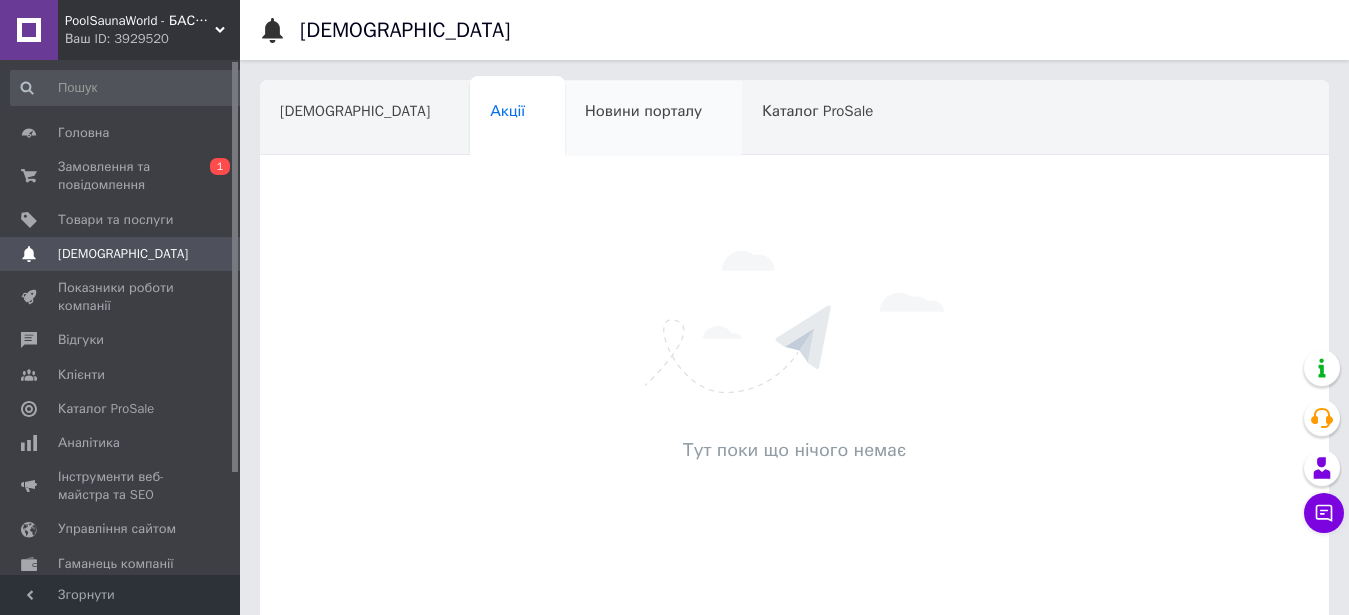 click on "Новини порталу" at bounding box center (643, 111) 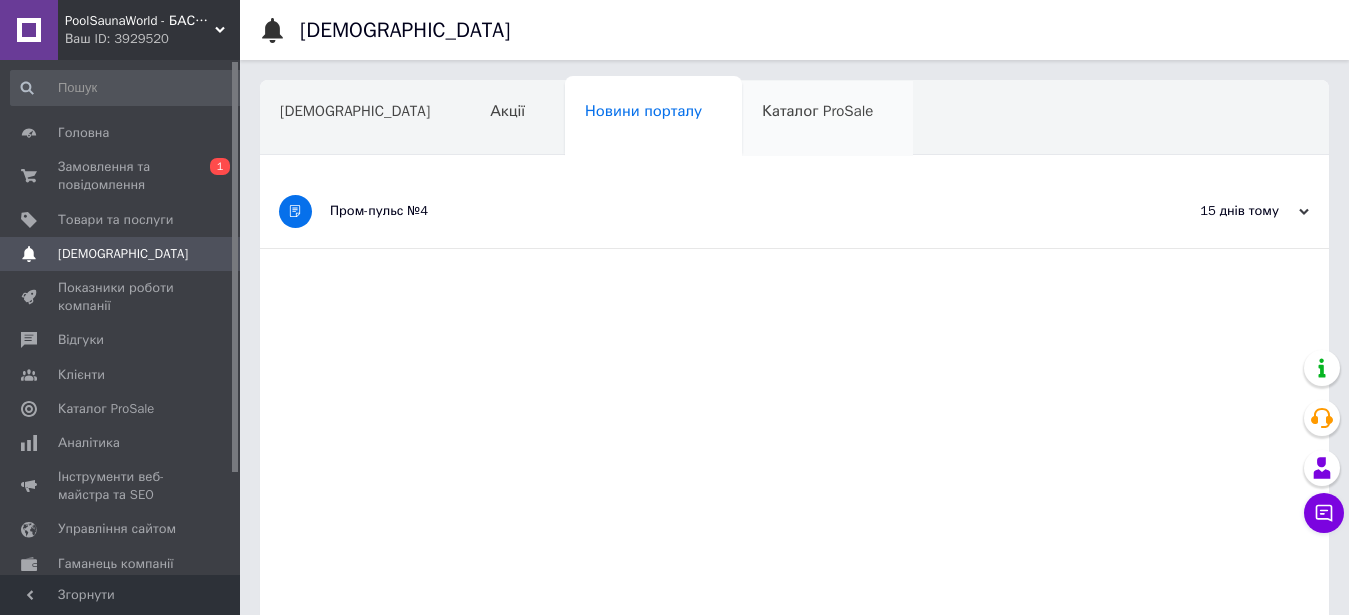 click on "Каталог ProSale" at bounding box center [827, 119] 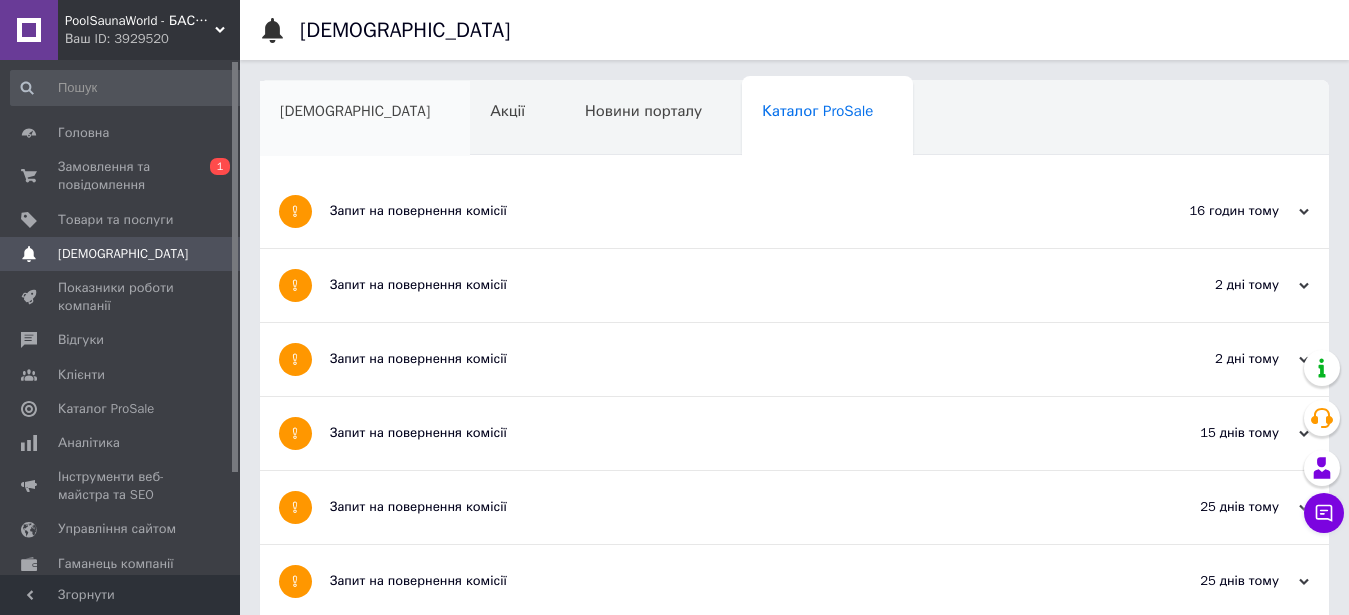 click on "[DEMOGRAPHIC_DATA]" at bounding box center (355, 111) 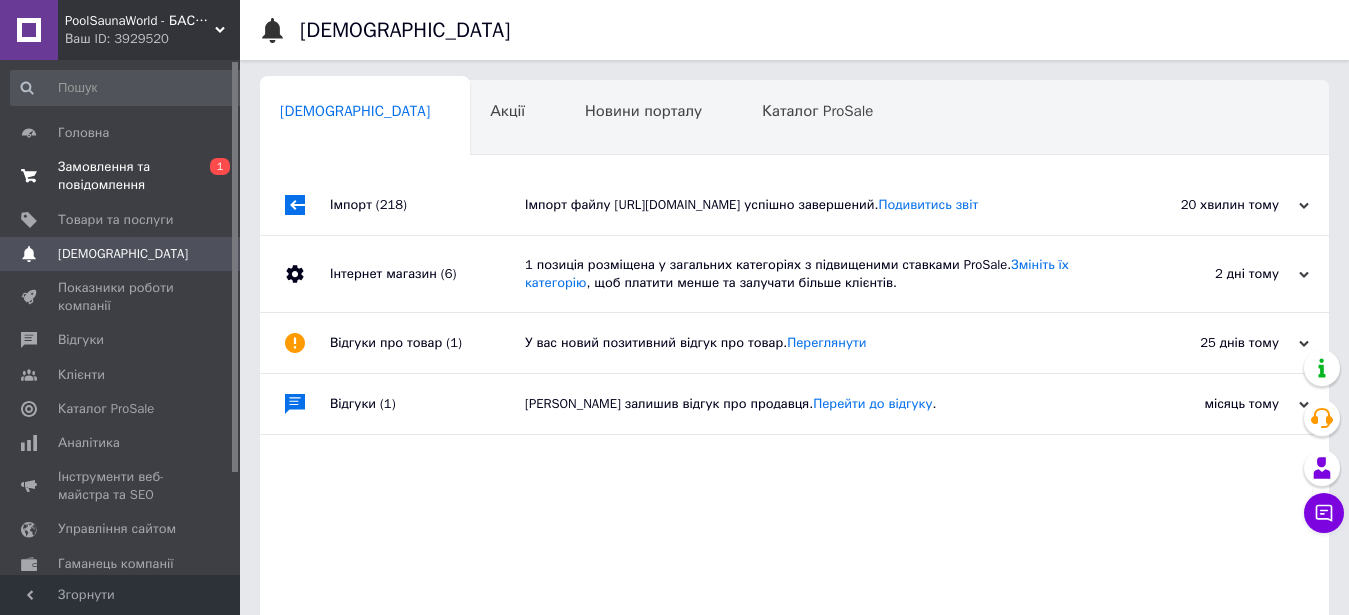 click on "Замовлення та повідомлення" at bounding box center (121, 176) 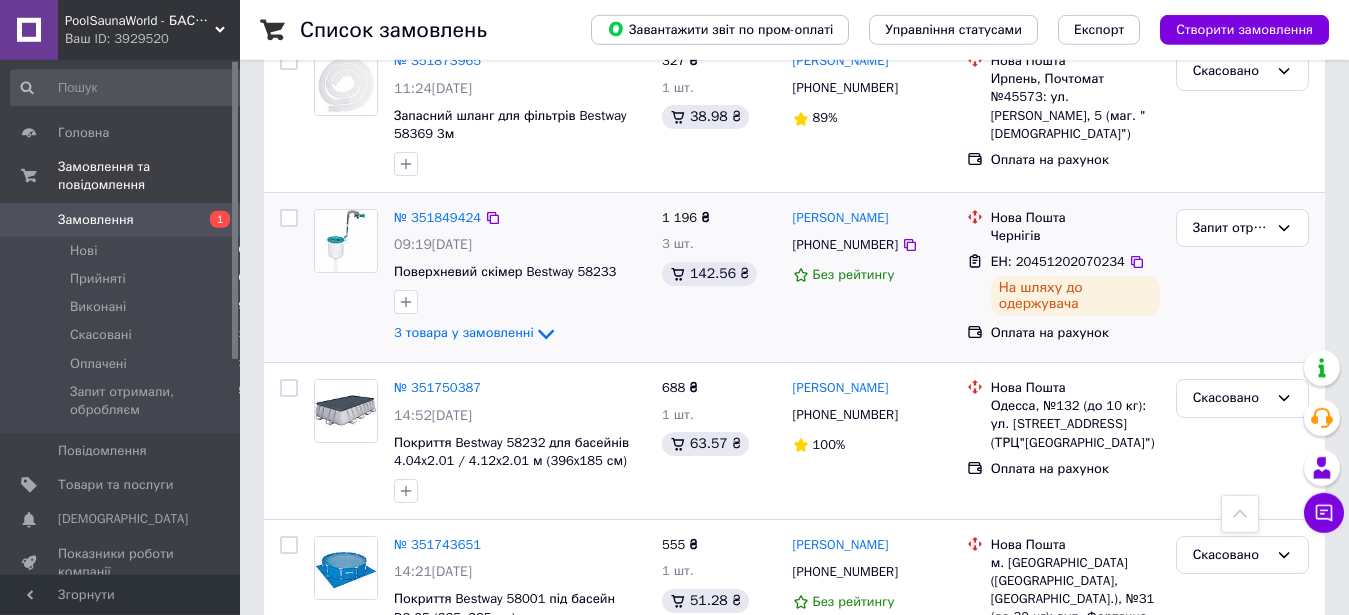 scroll, scrollTop: 816, scrollLeft: 0, axis: vertical 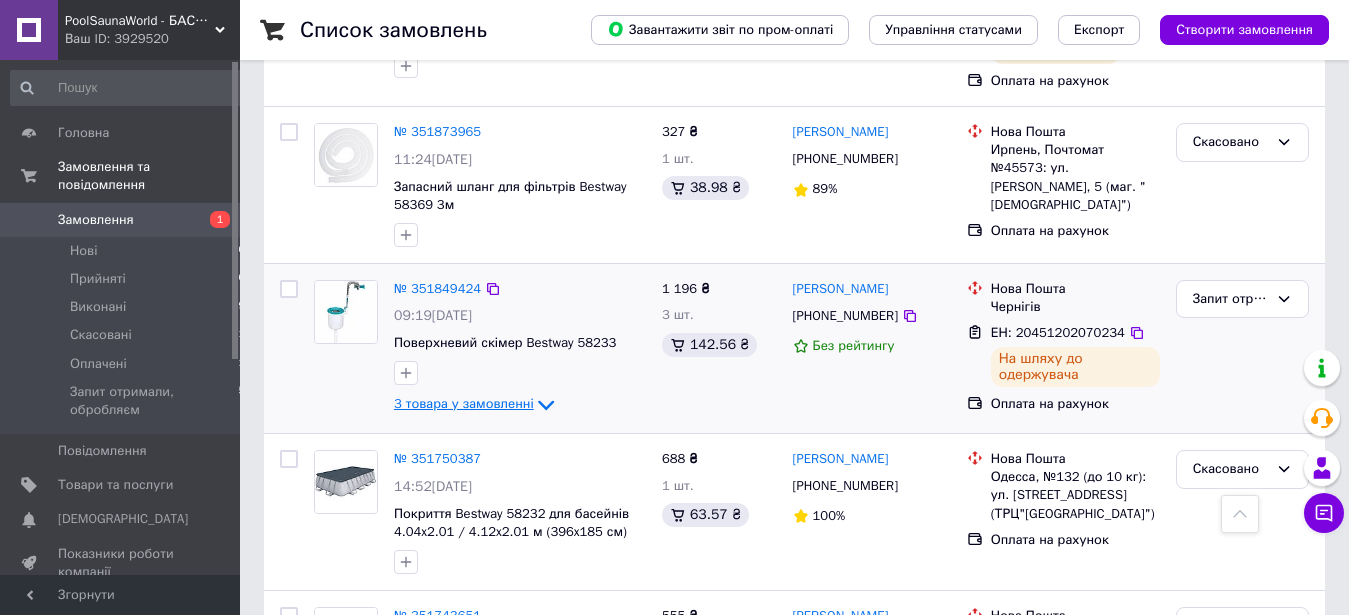 click 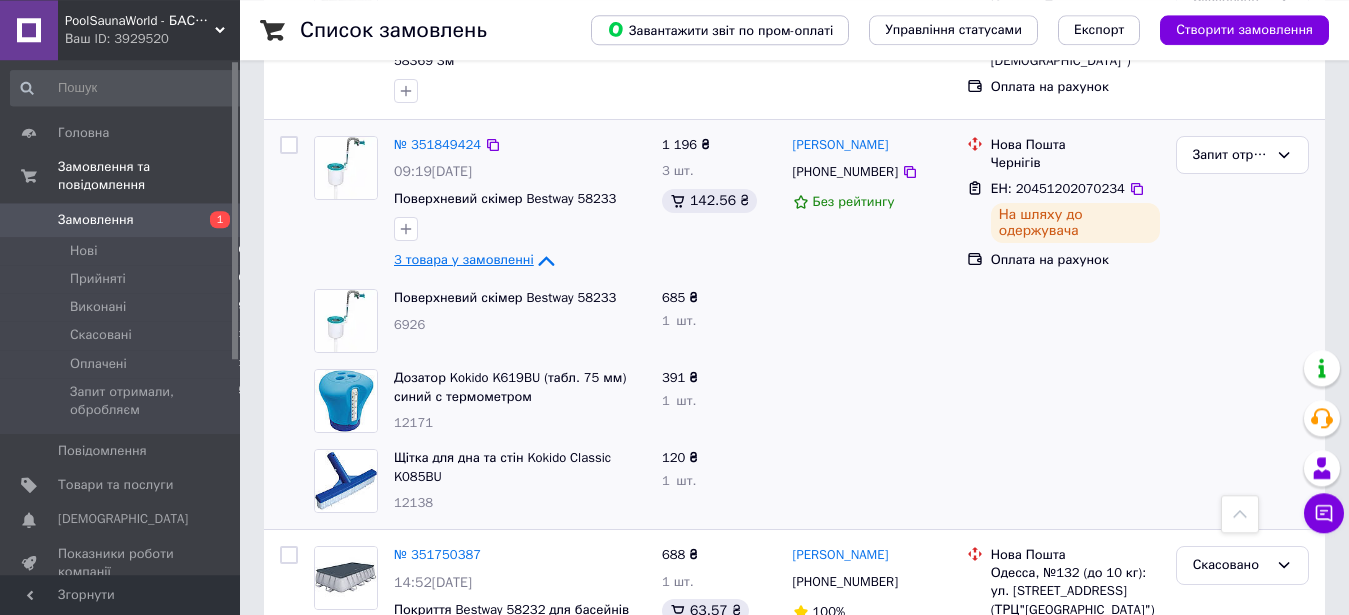 scroll, scrollTop: 1020, scrollLeft: 0, axis: vertical 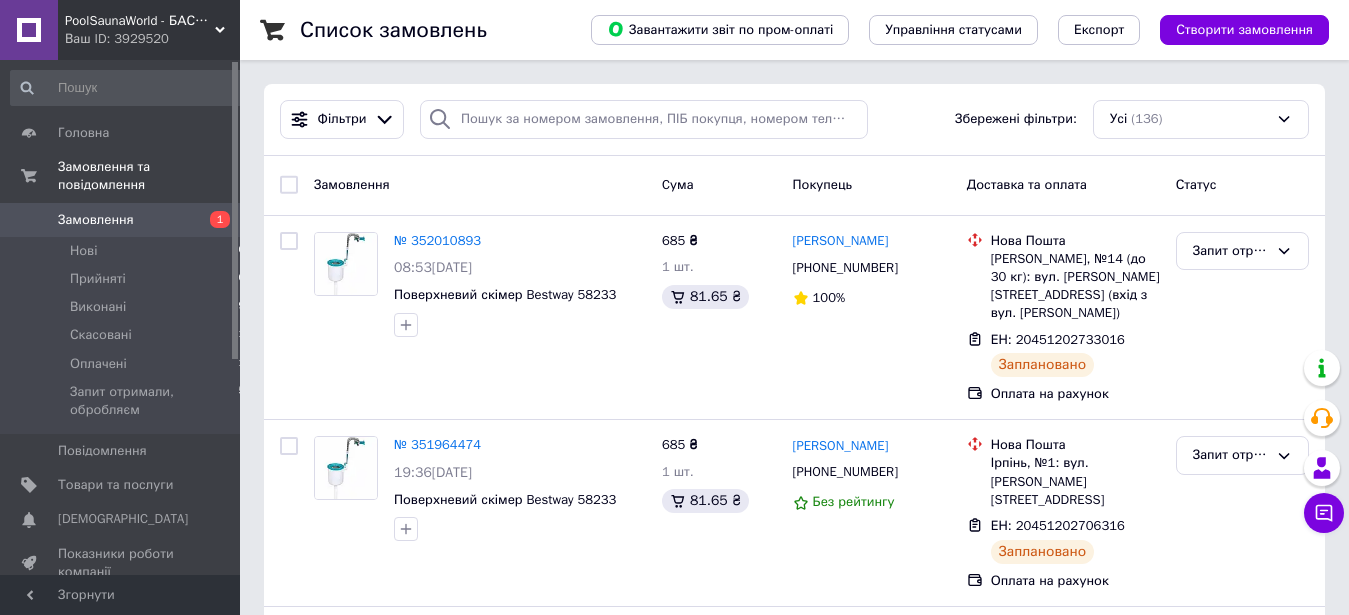click on "Замовлення" at bounding box center [121, 220] 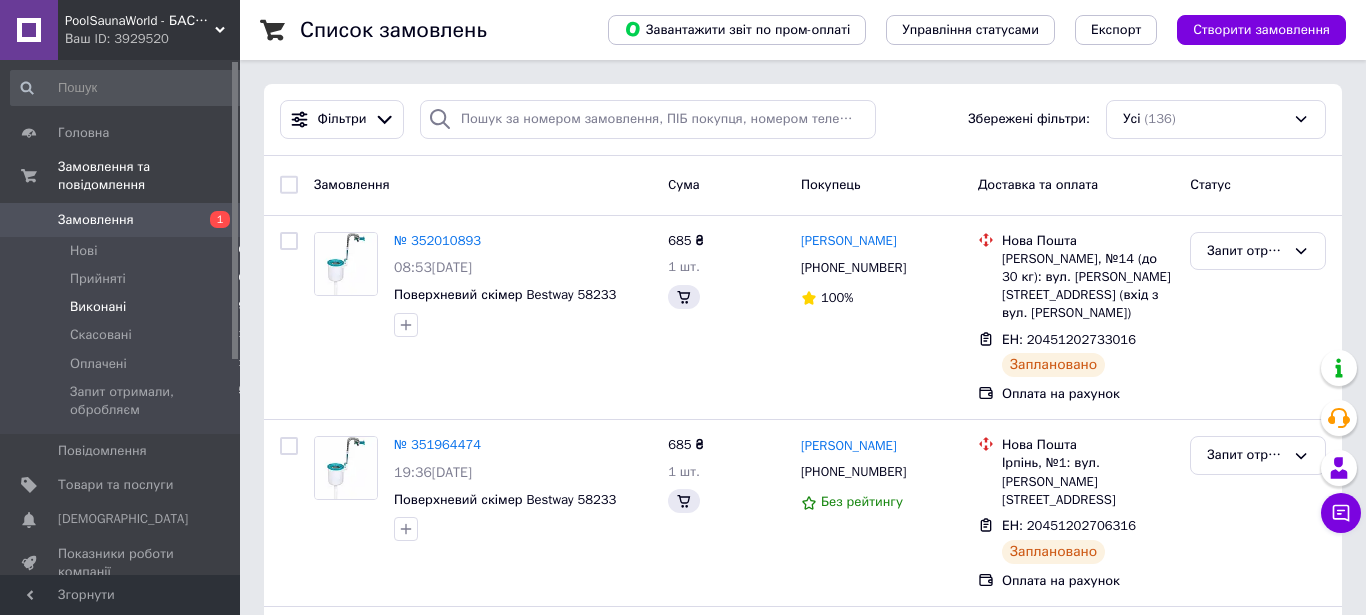 click on "Виконані 79" at bounding box center [128, 307] 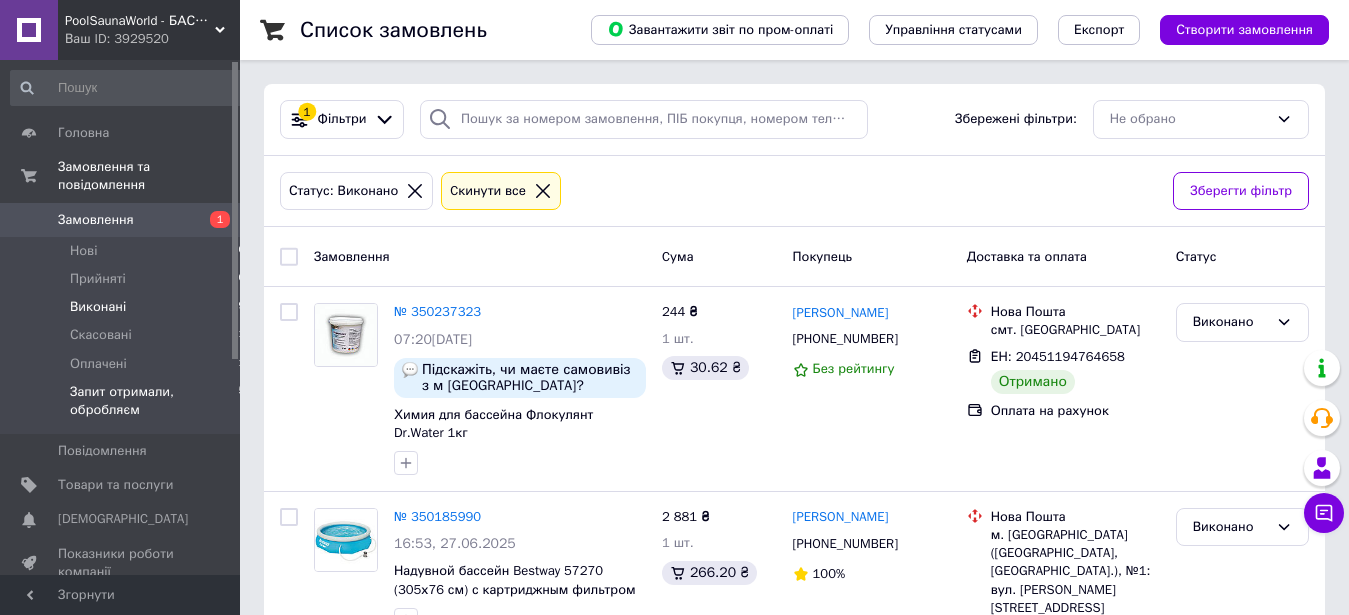 click on "Запит отримали, обробляєм" at bounding box center [154, 401] 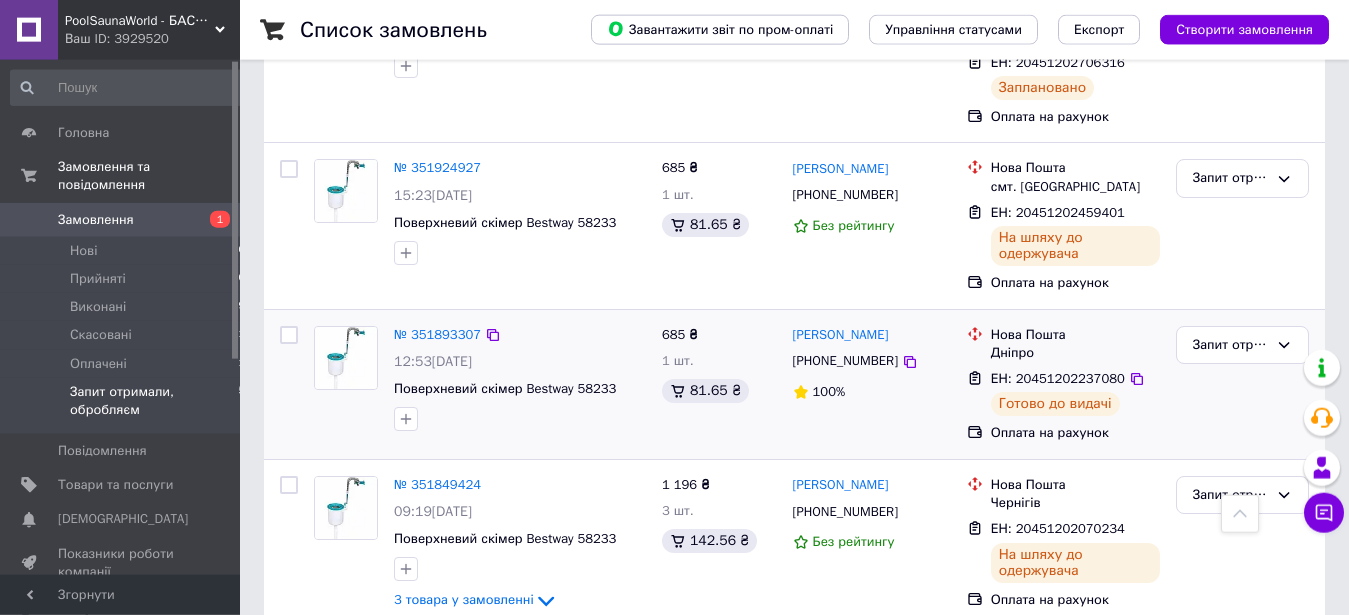 scroll, scrollTop: 555, scrollLeft: 0, axis: vertical 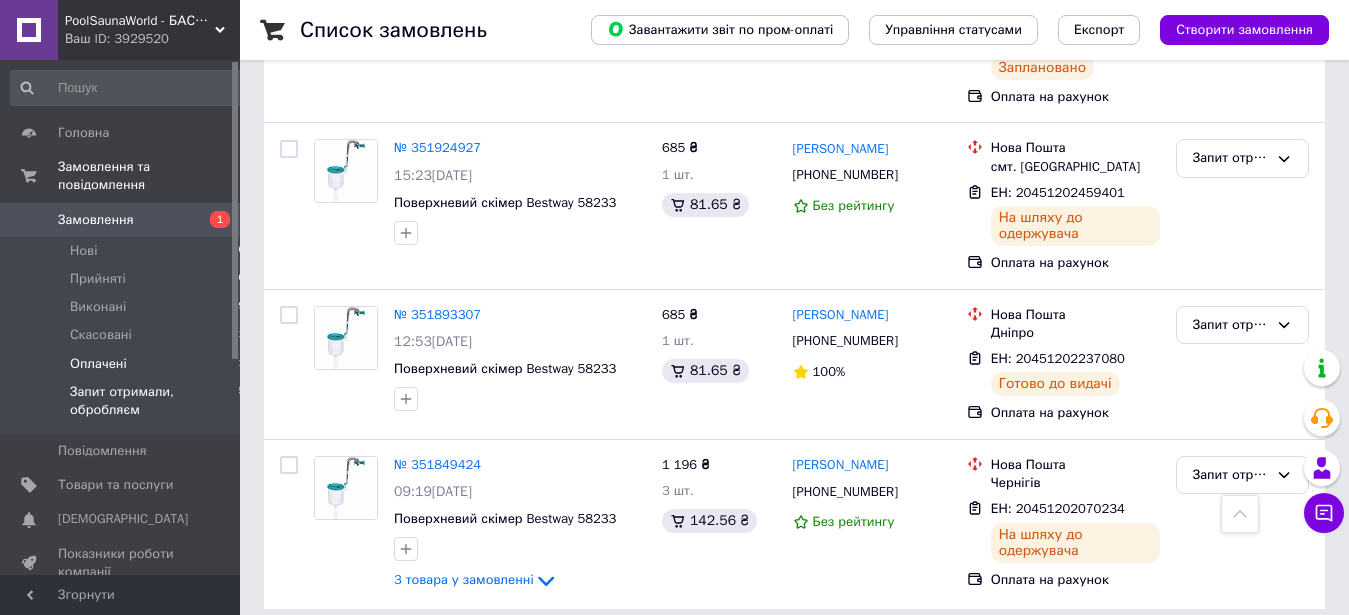 click on "Оплачені 1" at bounding box center [128, 364] 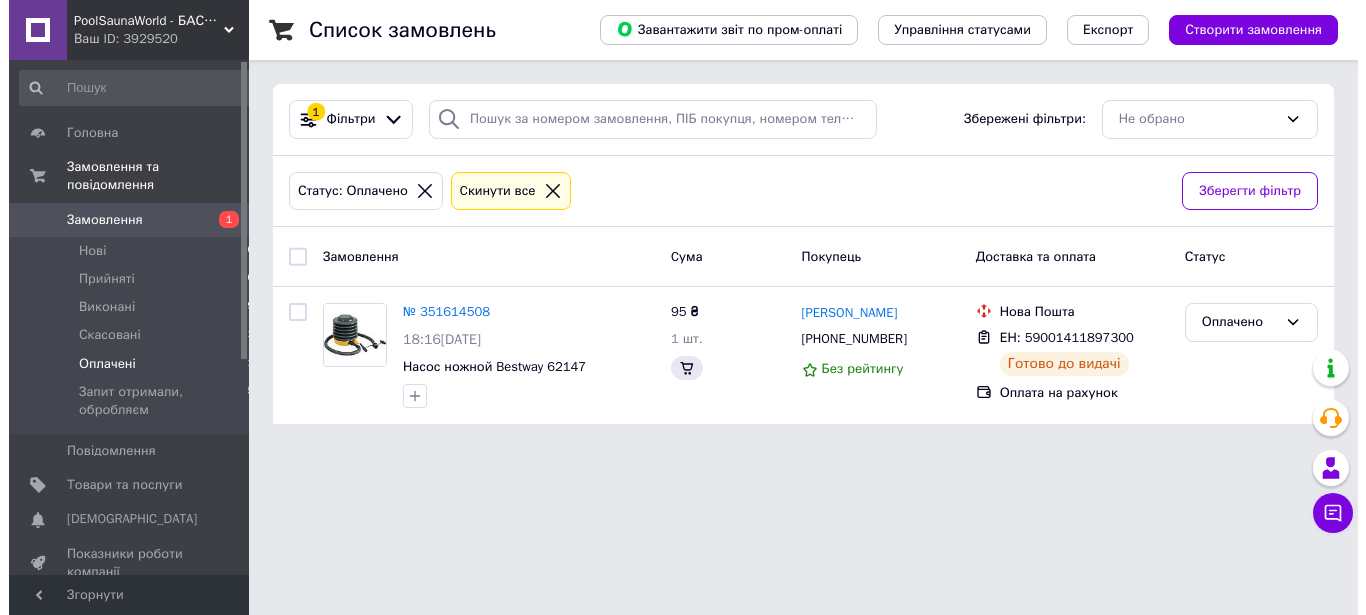 scroll, scrollTop: 0, scrollLeft: 0, axis: both 